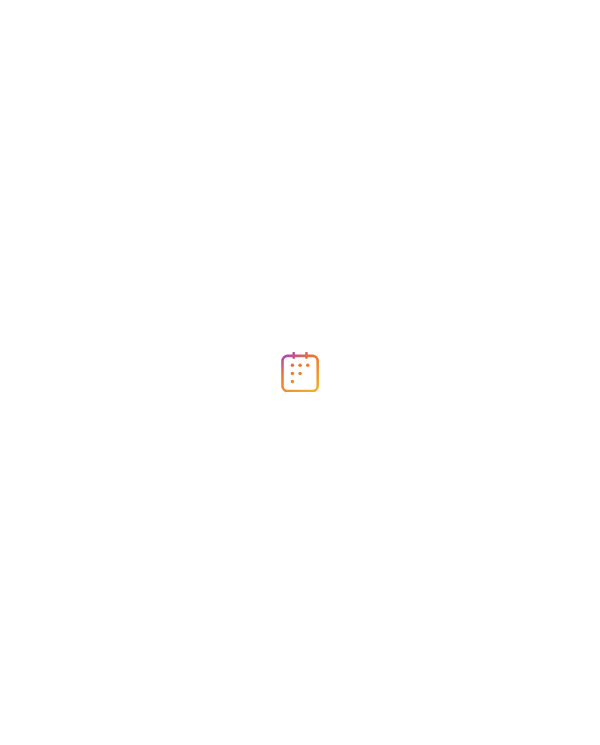 scroll, scrollTop: 0, scrollLeft: 0, axis: both 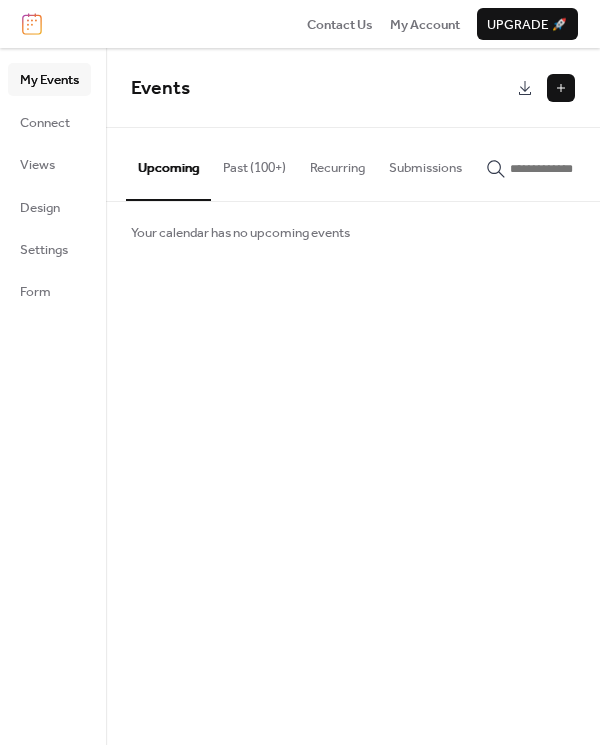 click on "Upcoming" at bounding box center (168, 164) 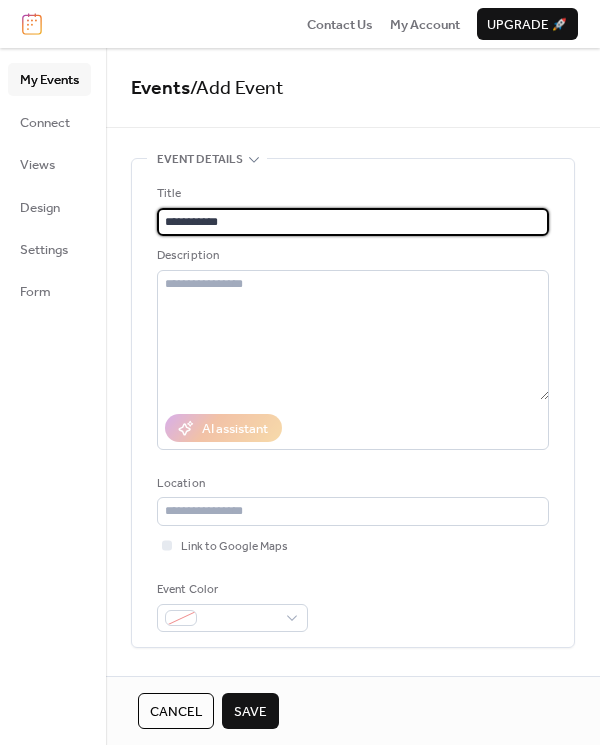 click on "**********" at bounding box center (353, 222) 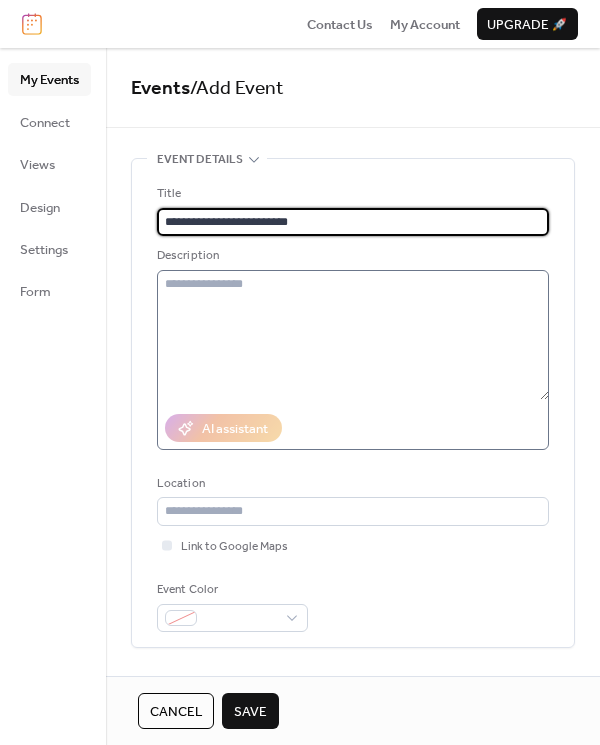 type on "**********" 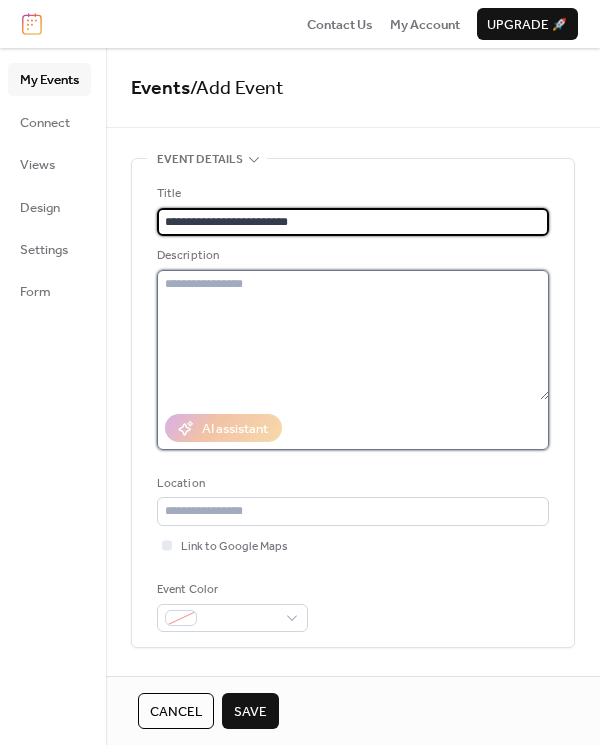 click at bounding box center (353, 335) 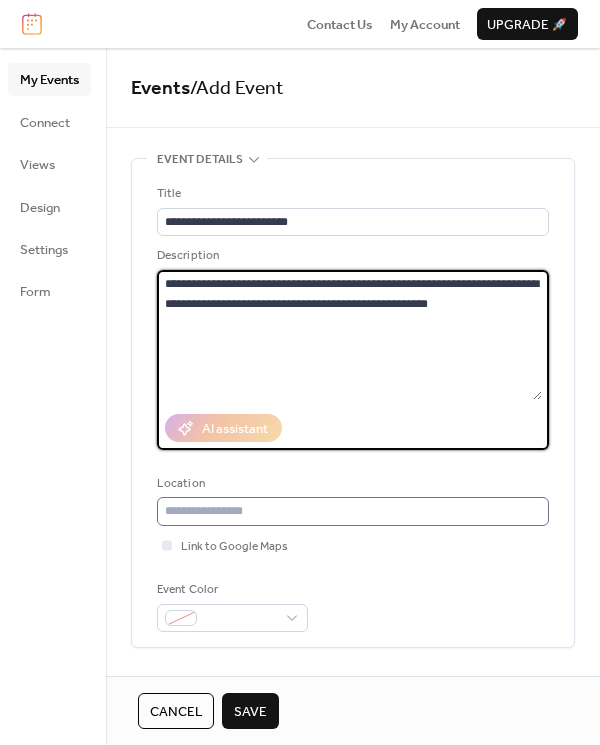 type on "**********" 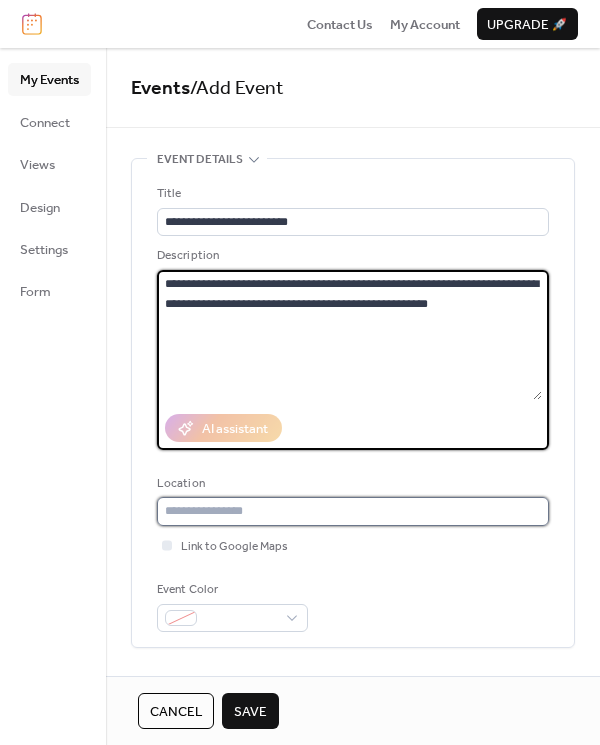 click at bounding box center [353, 511] 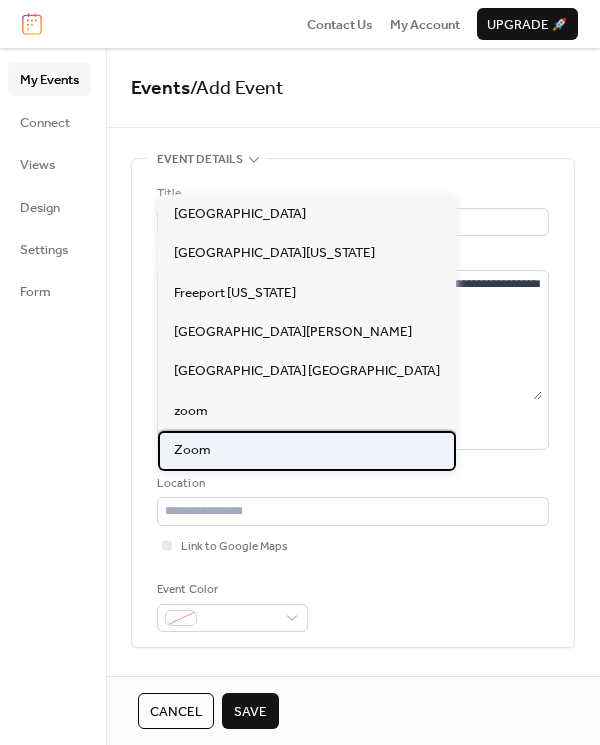 click on "Zoom" at bounding box center [192, 450] 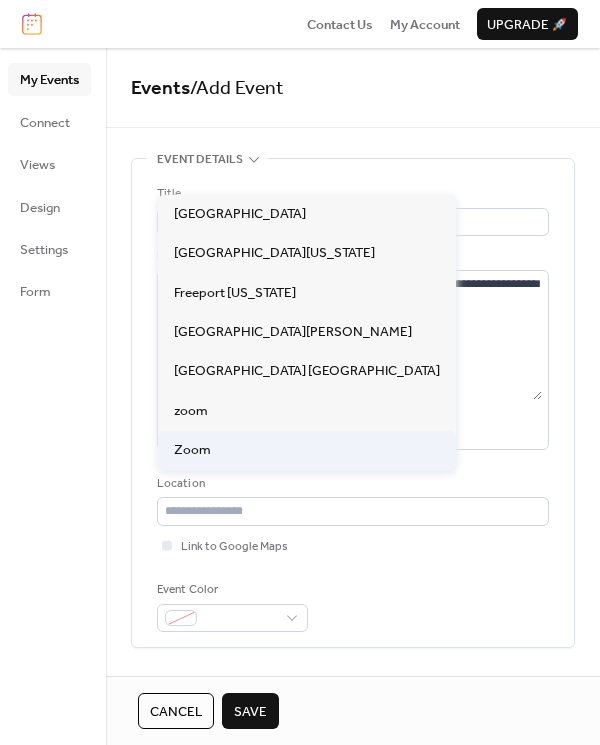 type on "****" 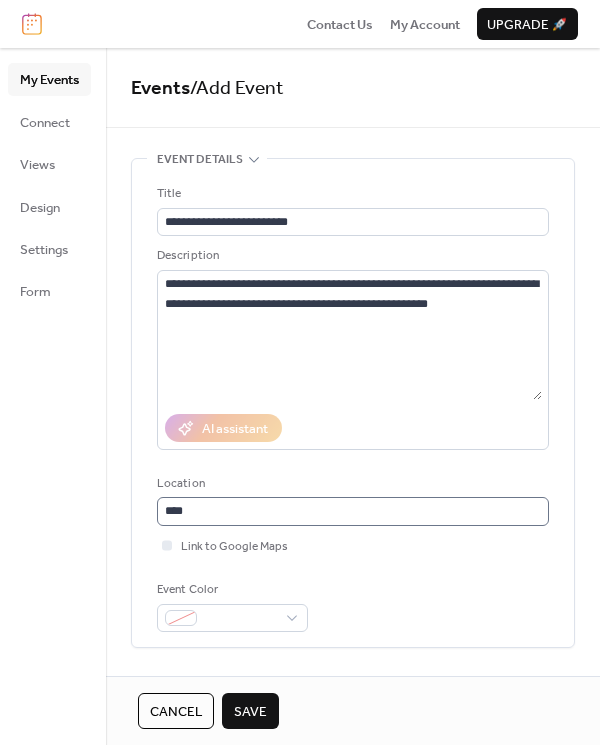 scroll, scrollTop: 0, scrollLeft: 0, axis: both 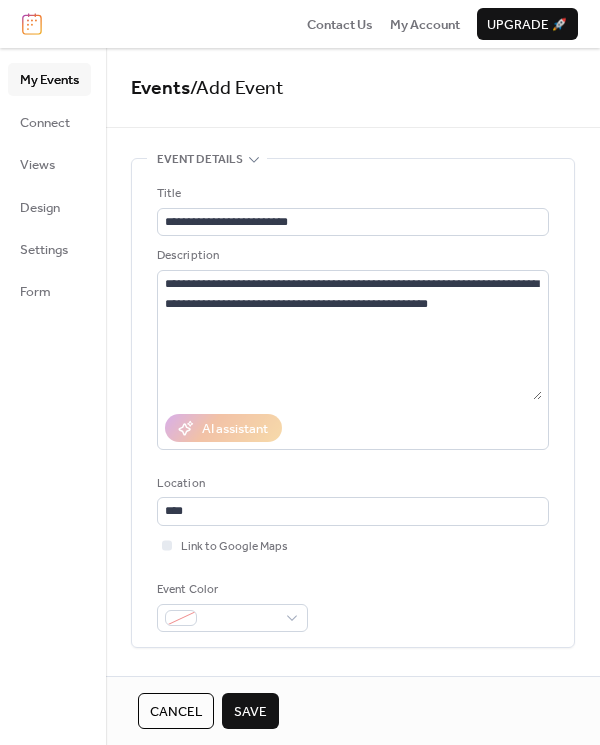 click on "Save" at bounding box center [250, 712] 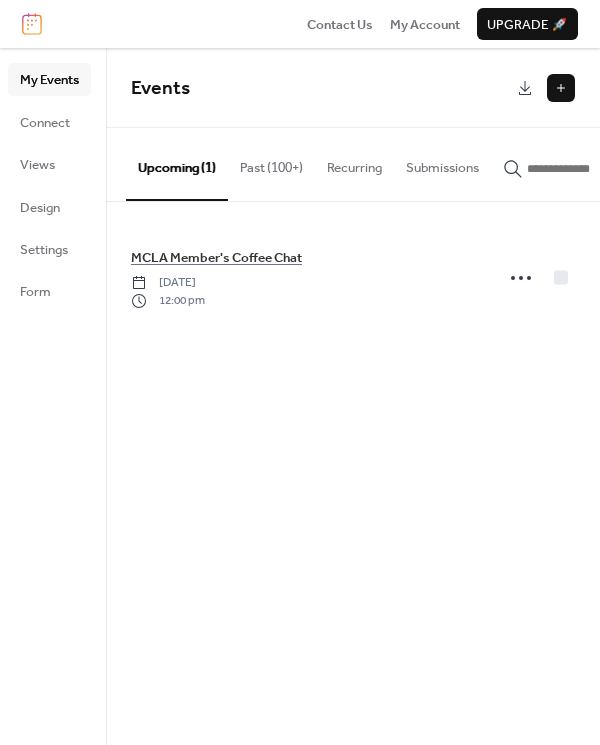 click at bounding box center [561, 88] 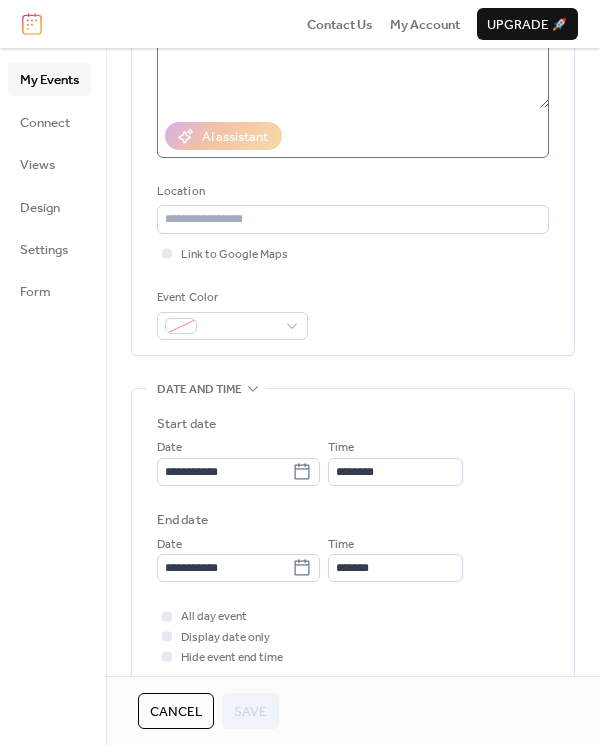 scroll, scrollTop: 323, scrollLeft: 0, axis: vertical 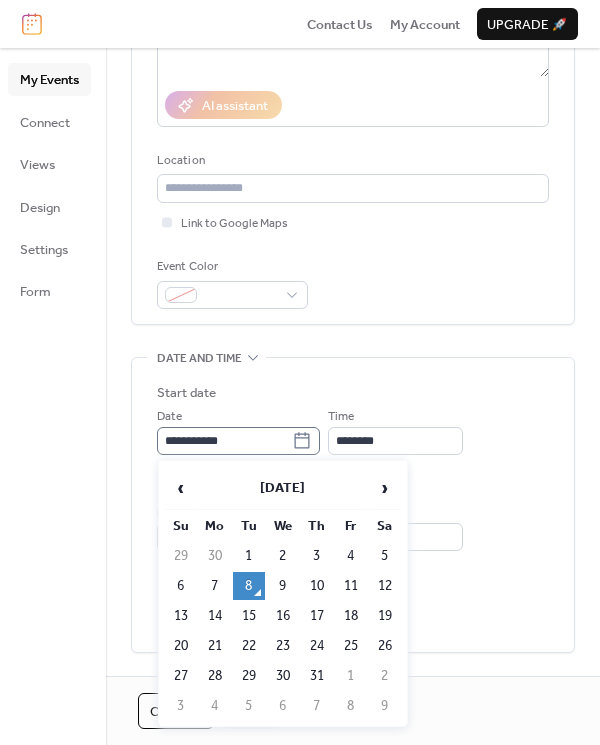 click 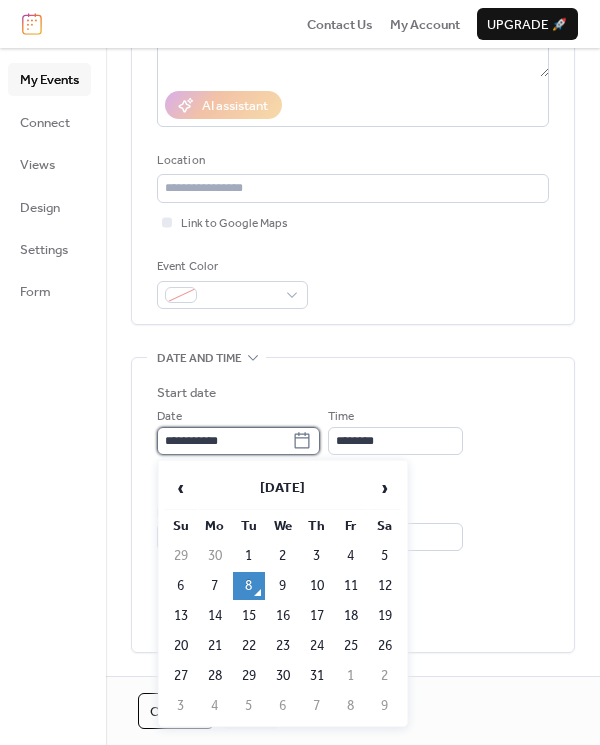 click on "**********" at bounding box center (224, 441) 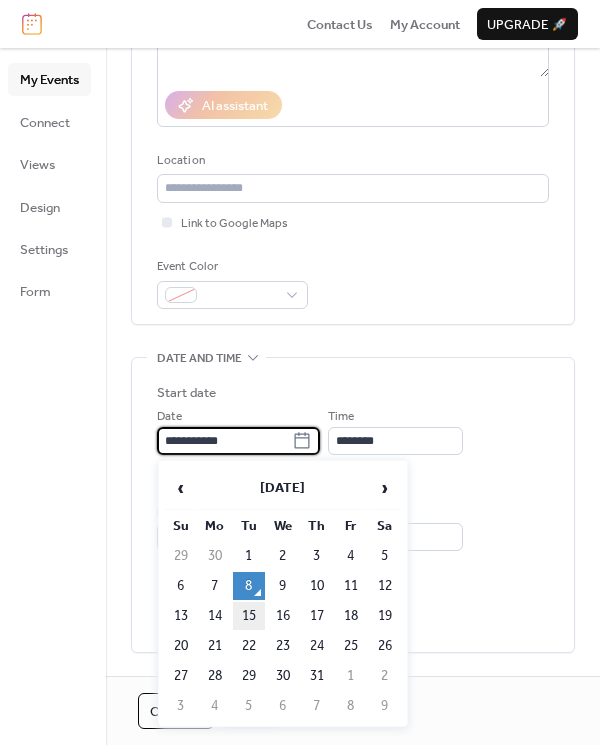 click on "15" at bounding box center [249, 616] 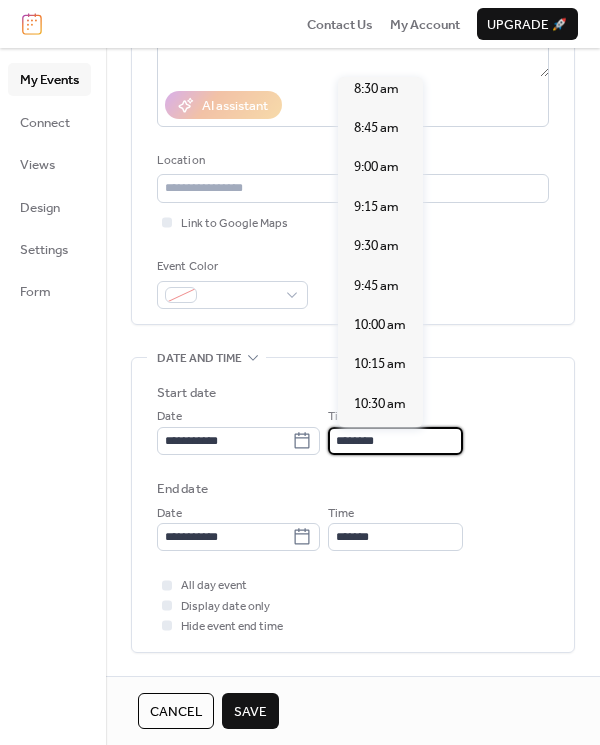scroll, scrollTop: 1346, scrollLeft: 0, axis: vertical 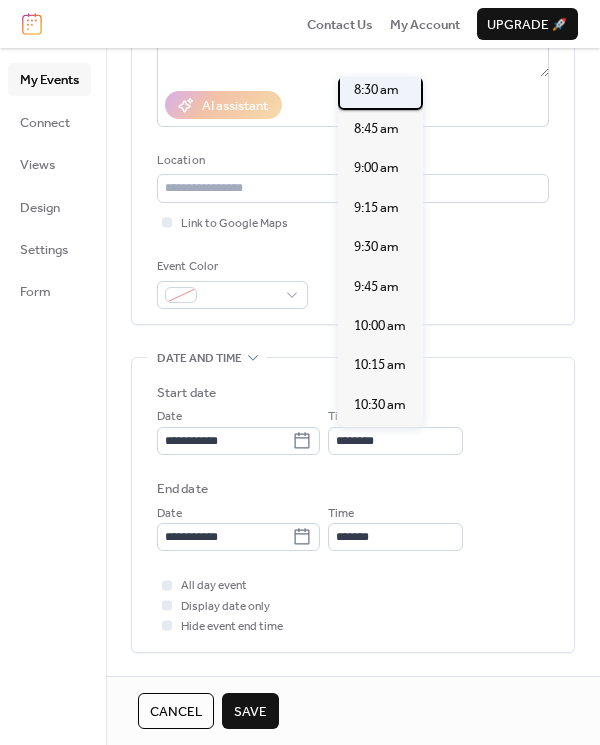 click on "8:30 am" at bounding box center (376, 90) 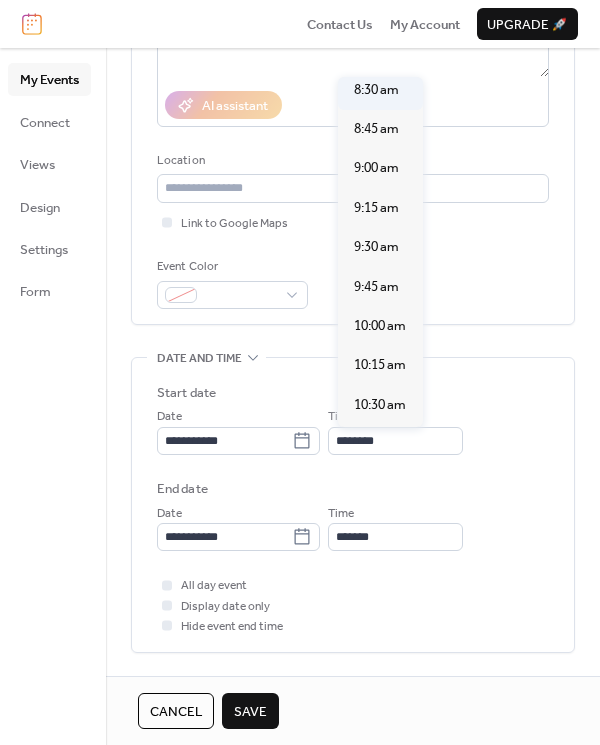 type on "*******" 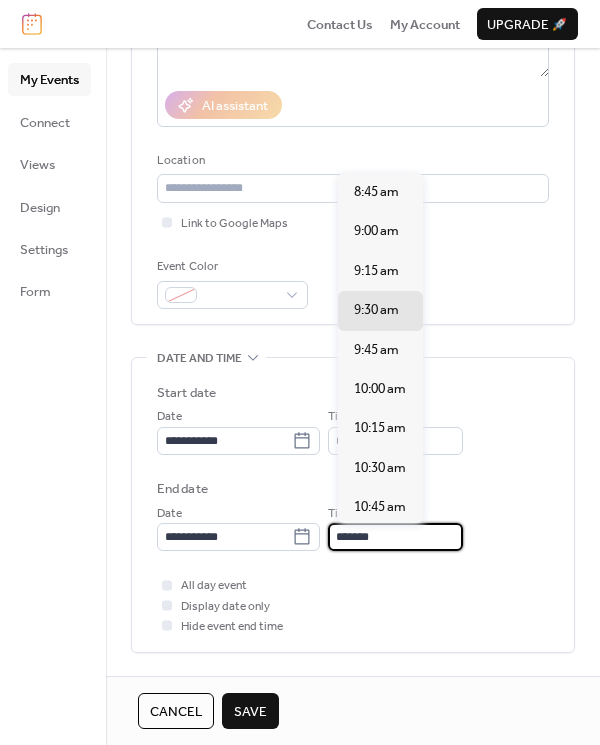 click on "*******" at bounding box center (395, 537) 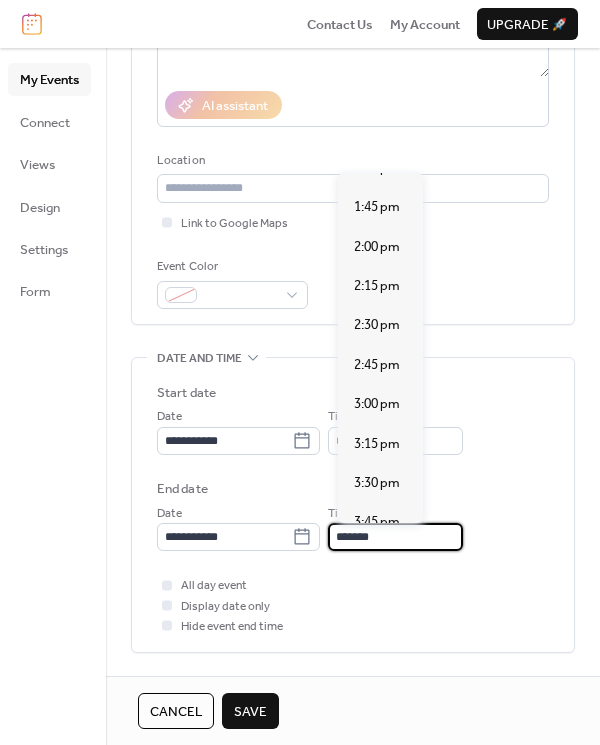 scroll, scrollTop: 756, scrollLeft: 0, axis: vertical 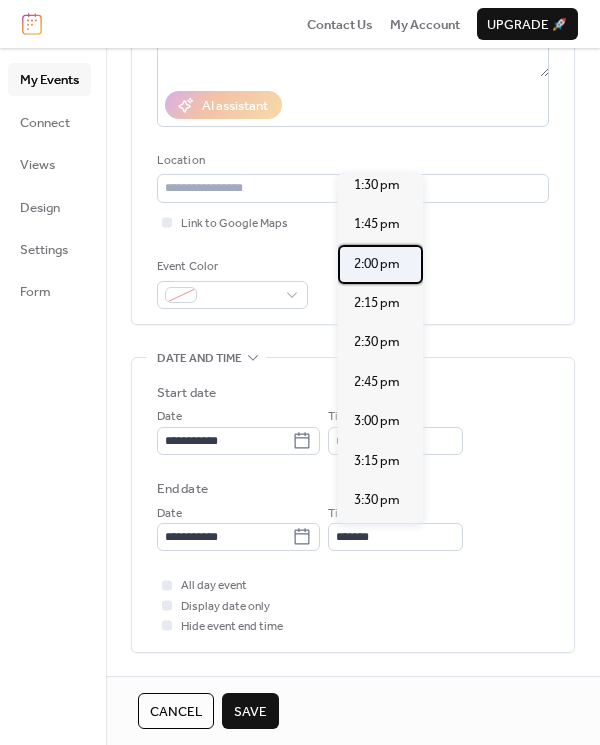 click on "2:00 pm" at bounding box center [377, 264] 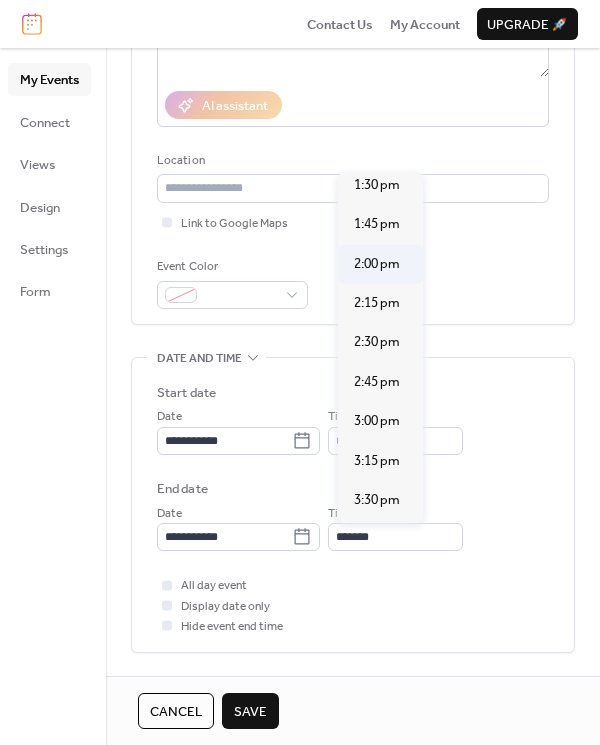 type on "*******" 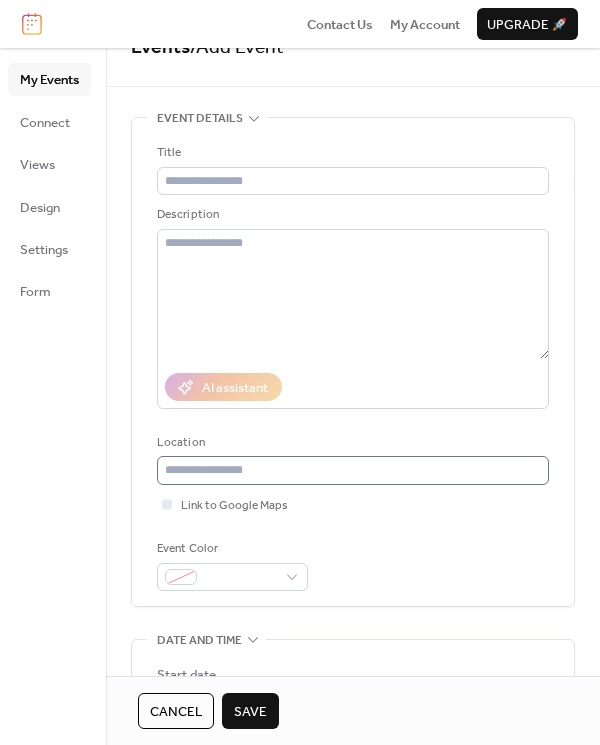 scroll, scrollTop: 8, scrollLeft: 0, axis: vertical 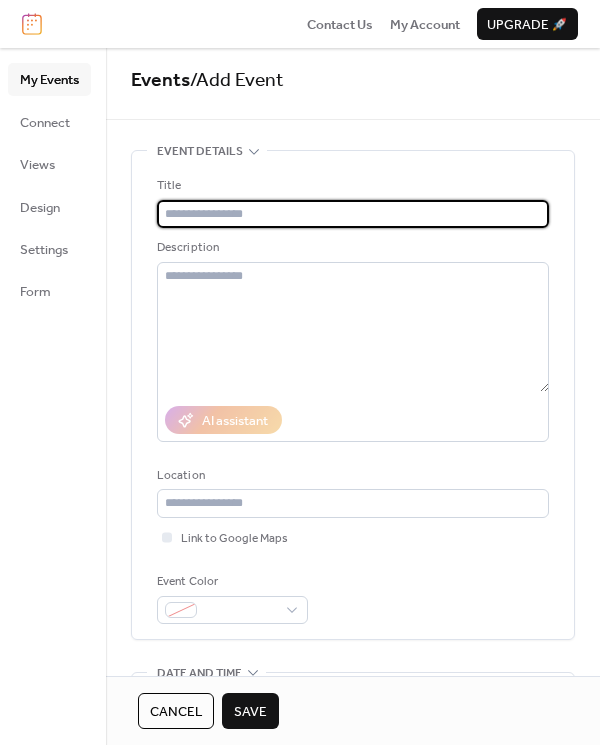 click at bounding box center [353, 214] 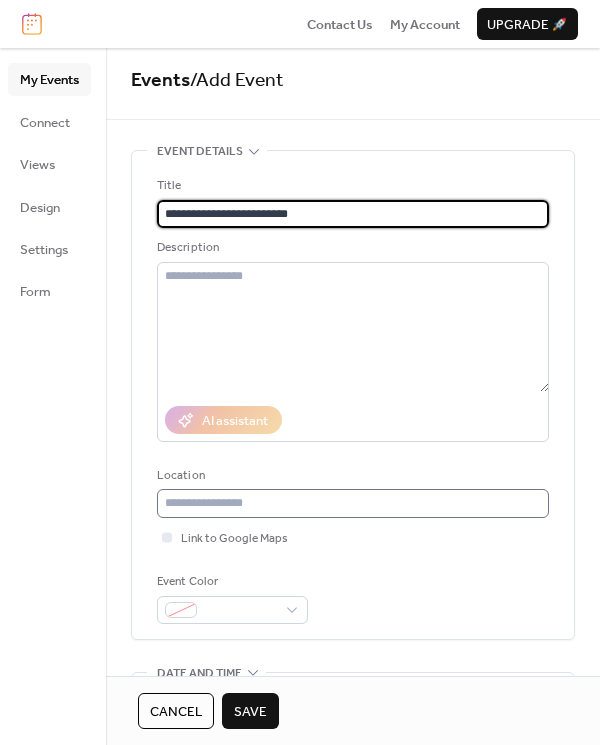 type on "**********" 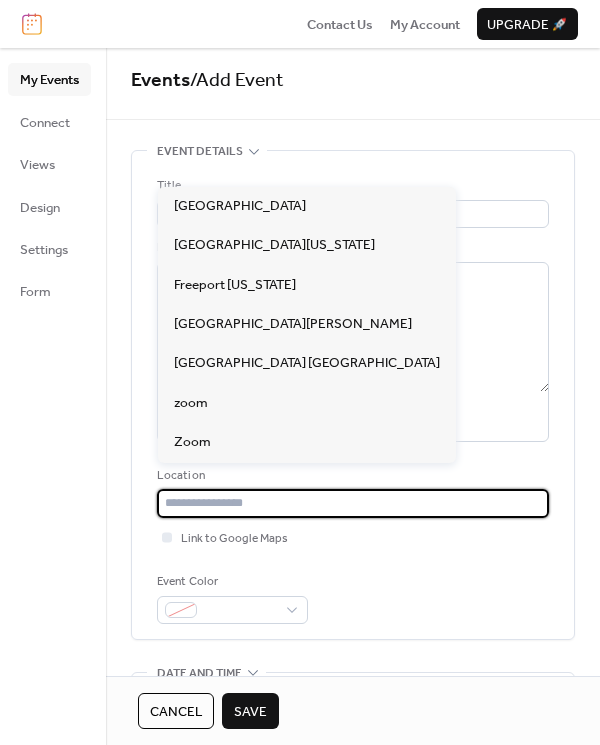 click at bounding box center (353, 503) 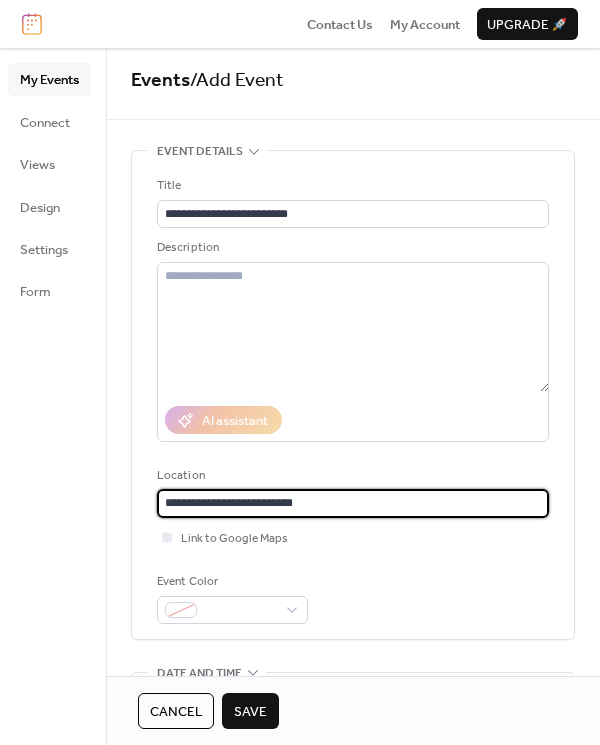 type on "**********" 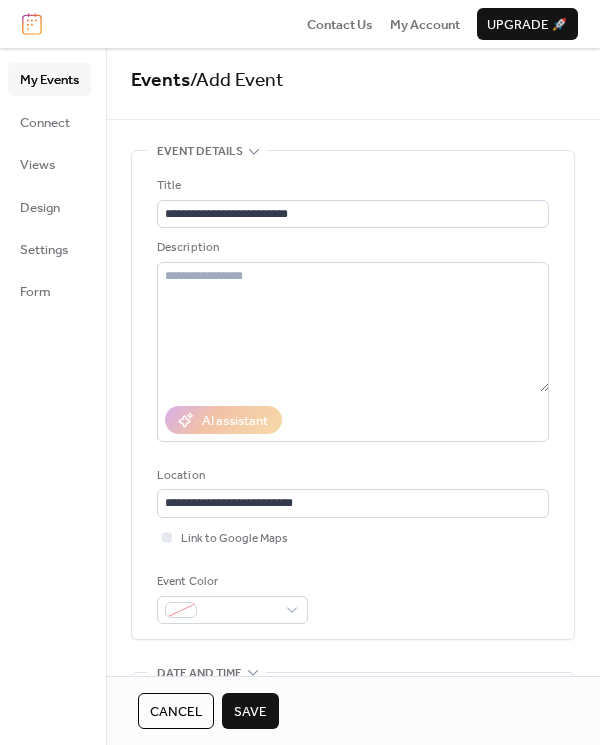 click on "Save" at bounding box center (250, 712) 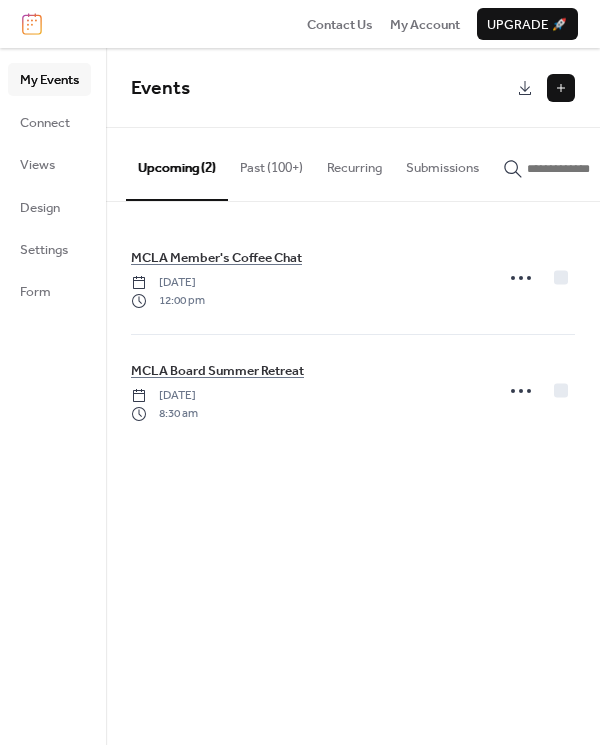 click at bounding box center [561, 88] 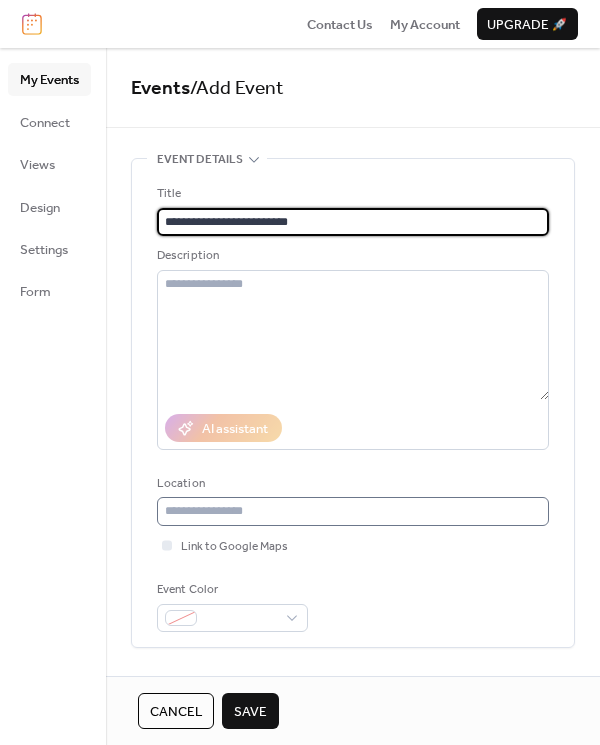 type on "**********" 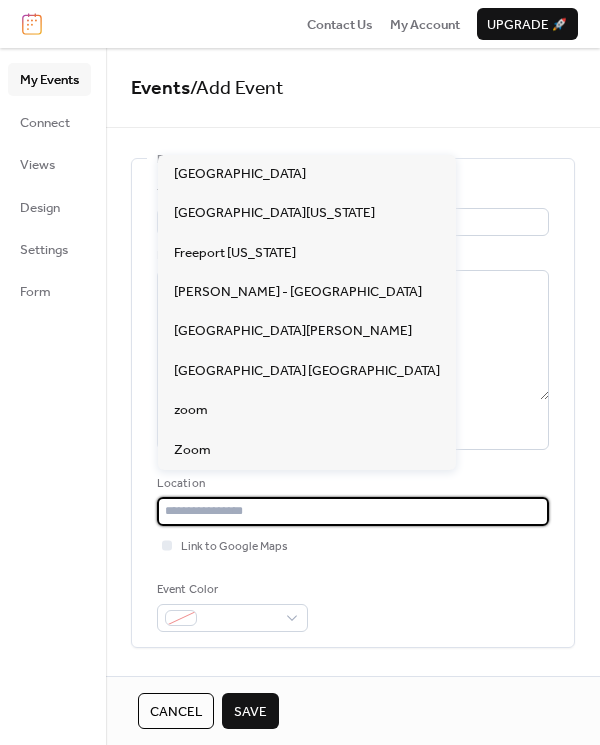 click at bounding box center (353, 511) 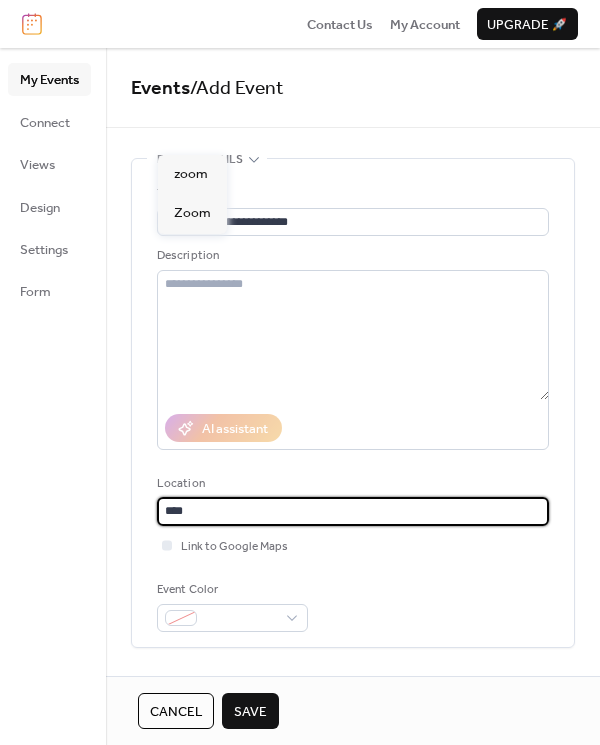 scroll, scrollTop: 0, scrollLeft: 0, axis: both 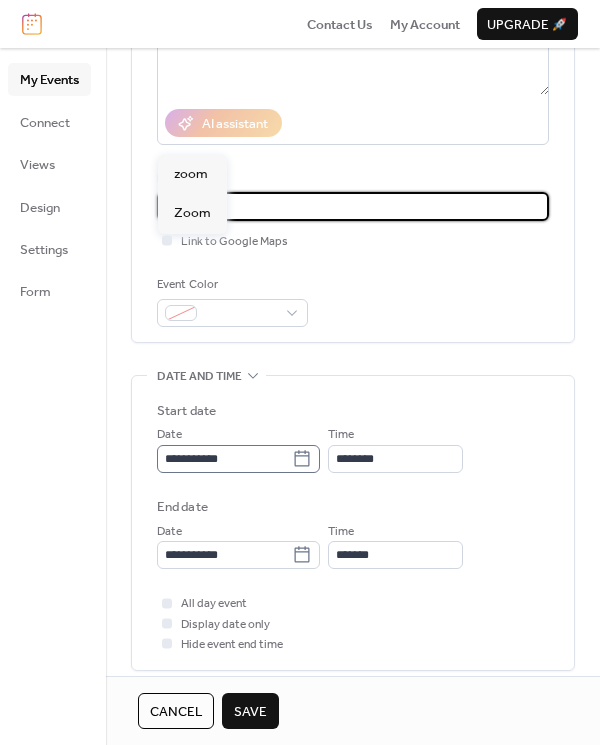 type on "****" 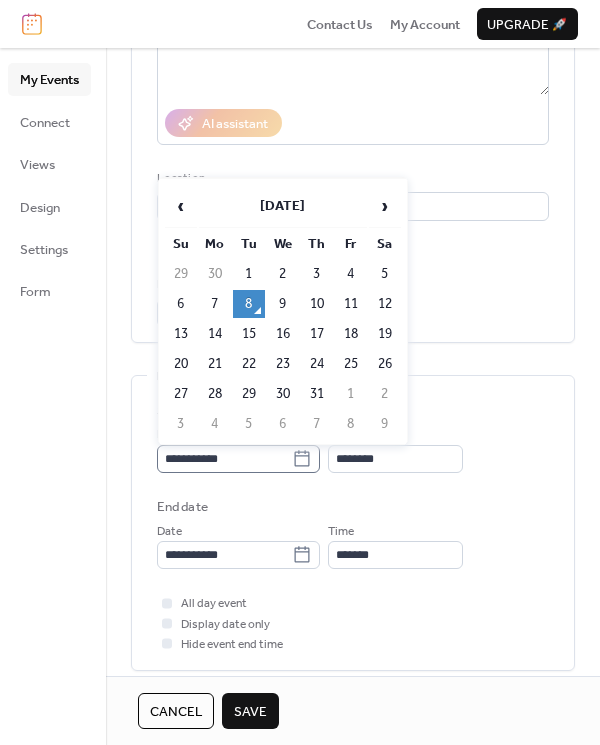 scroll, scrollTop: 0, scrollLeft: 0, axis: both 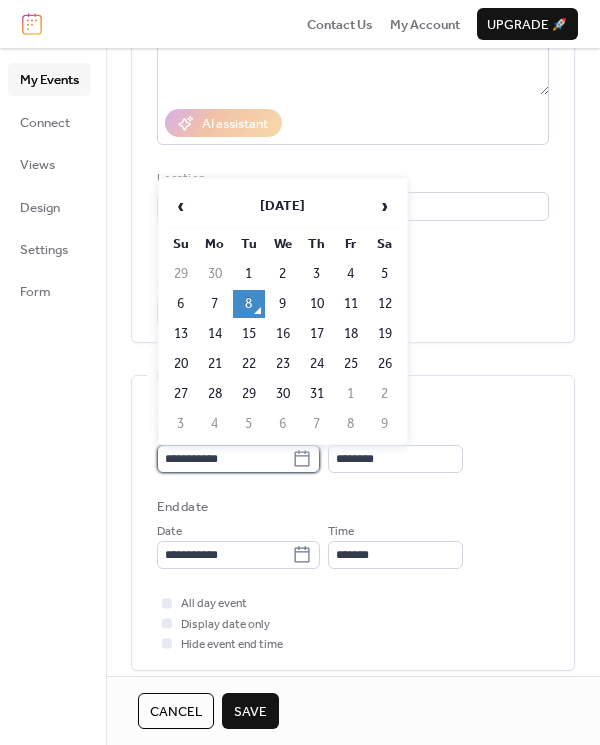 click on "**********" at bounding box center [224, 459] 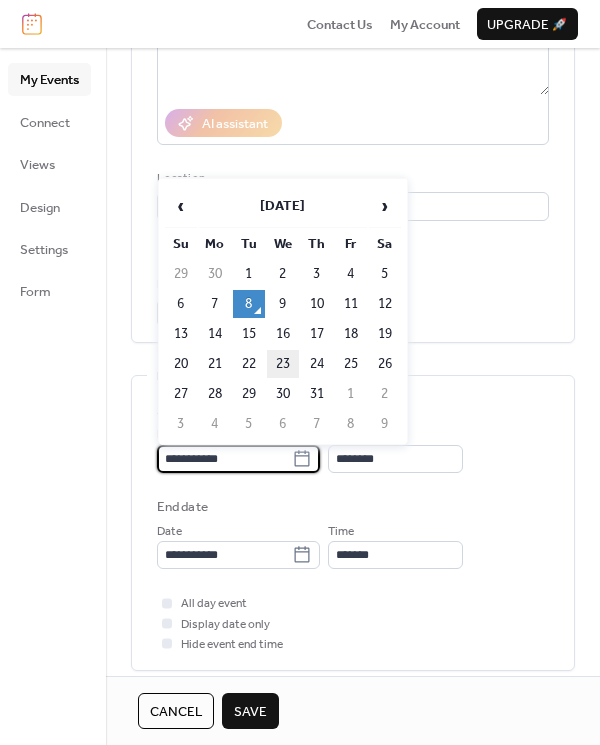 click on "23" at bounding box center (283, 364) 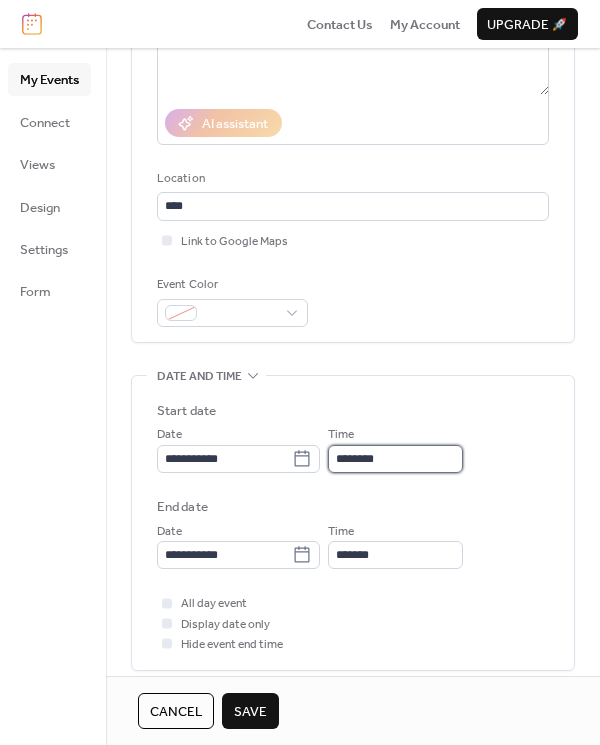 click on "********" at bounding box center [395, 459] 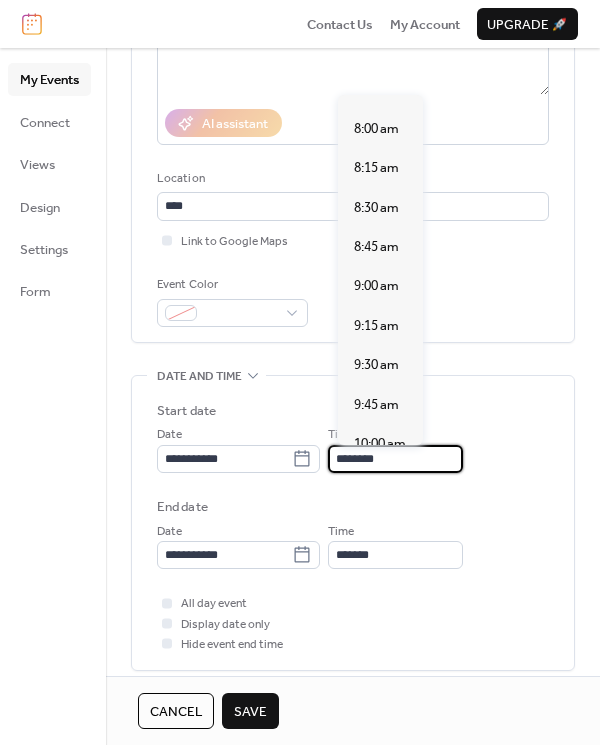 scroll, scrollTop: 1249, scrollLeft: 0, axis: vertical 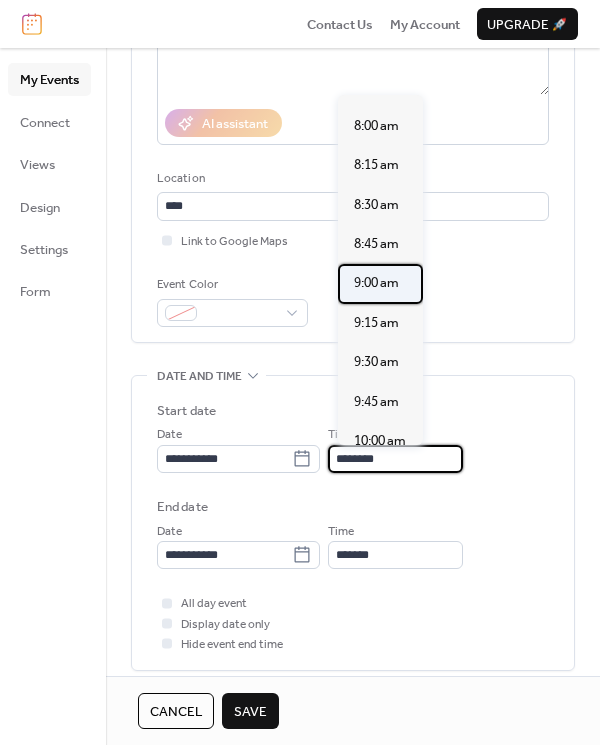 click on "9:00 am" at bounding box center (376, 283) 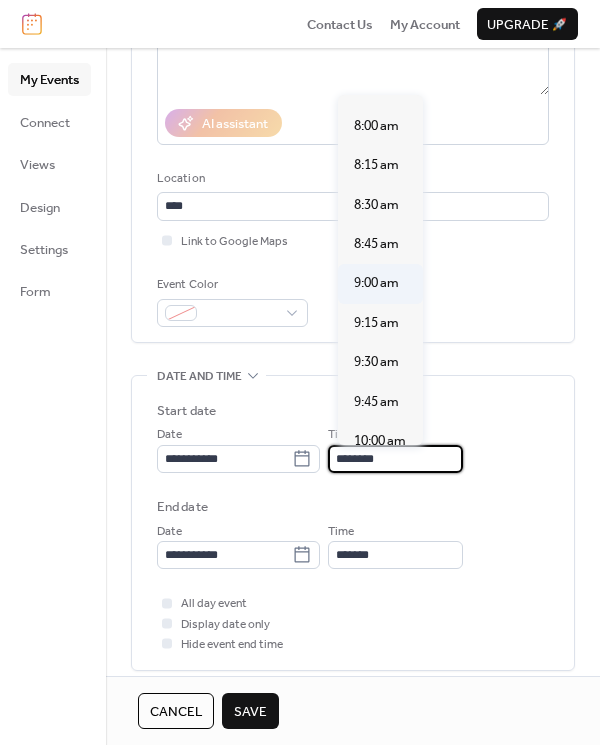type on "*******" 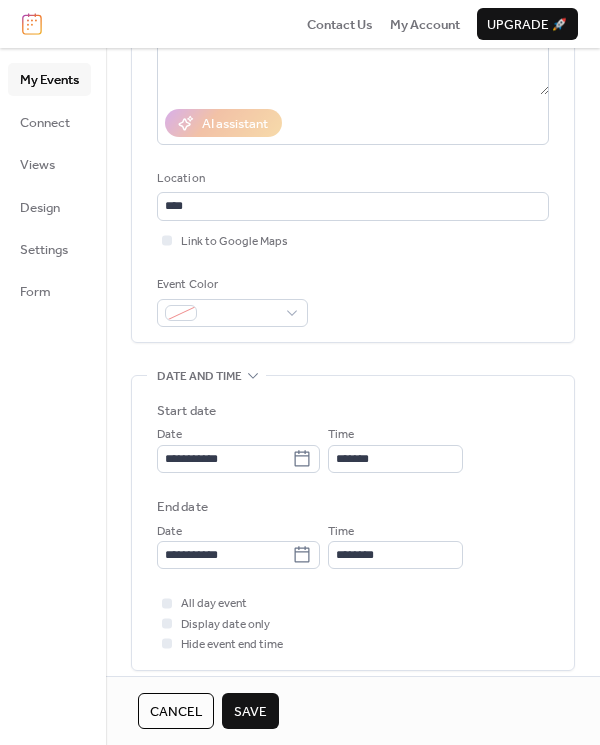 click on "Save" at bounding box center [250, 712] 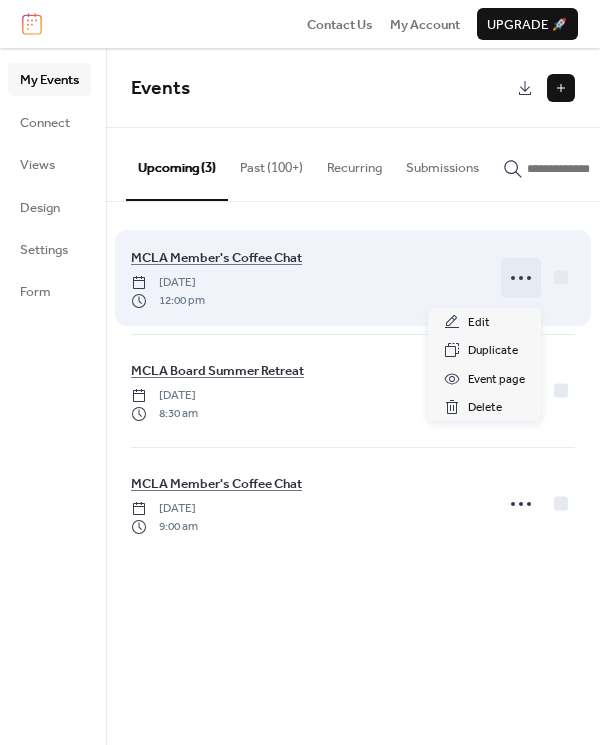click 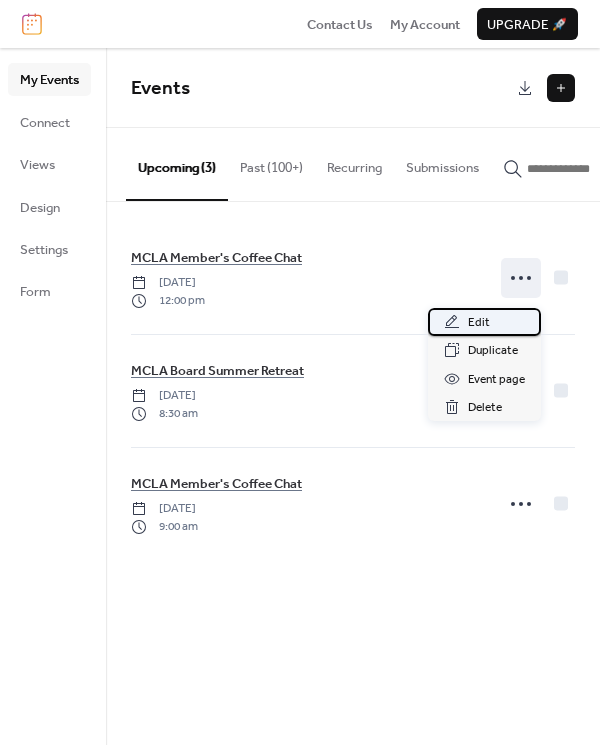 click on "Edit" at bounding box center [479, 323] 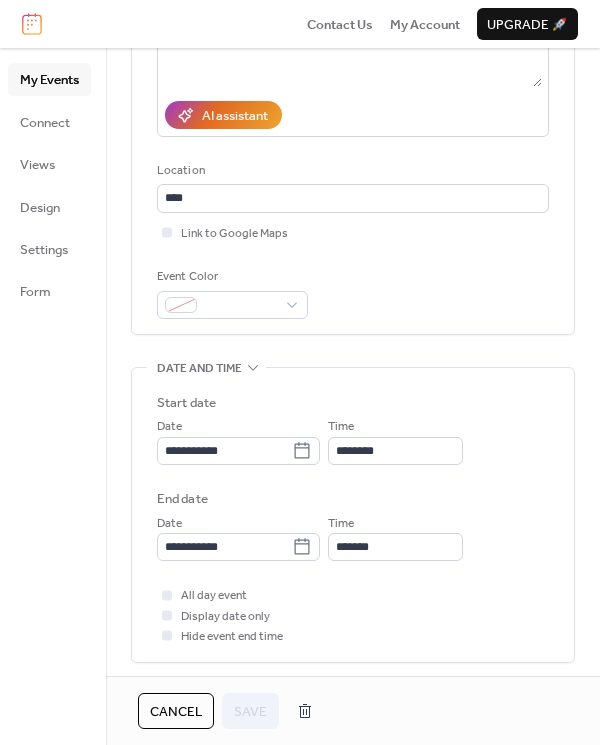 scroll, scrollTop: 316, scrollLeft: 0, axis: vertical 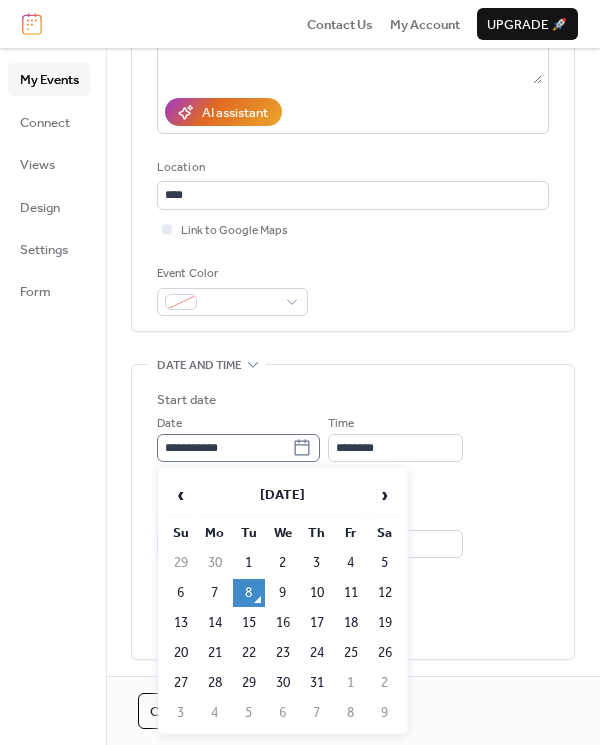 click 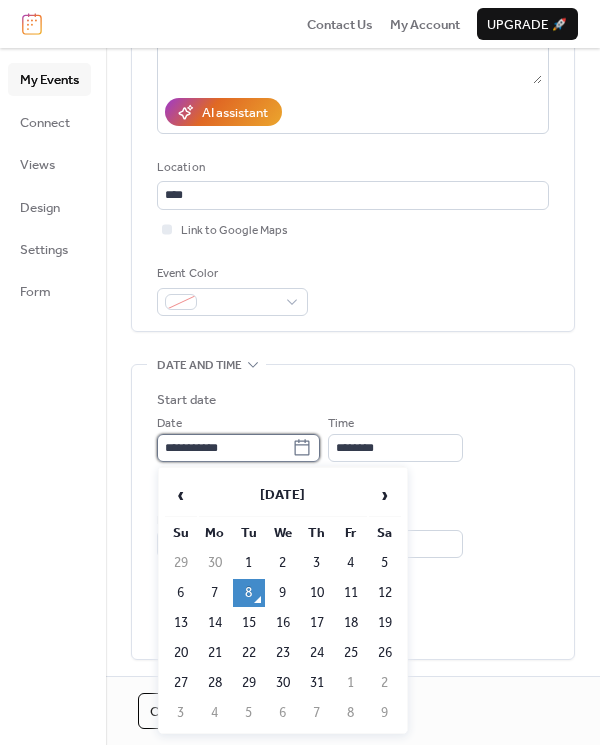 click on "**********" at bounding box center (224, 448) 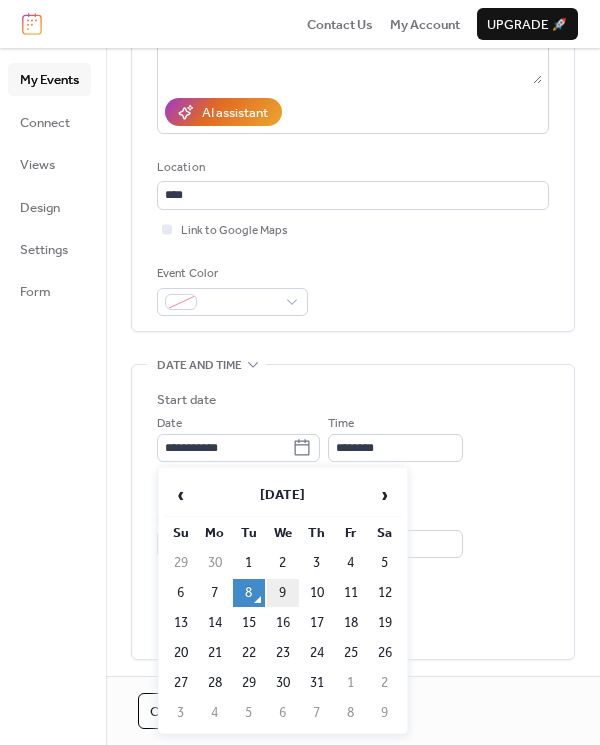 click on "9" at bounding box center (283, 593) 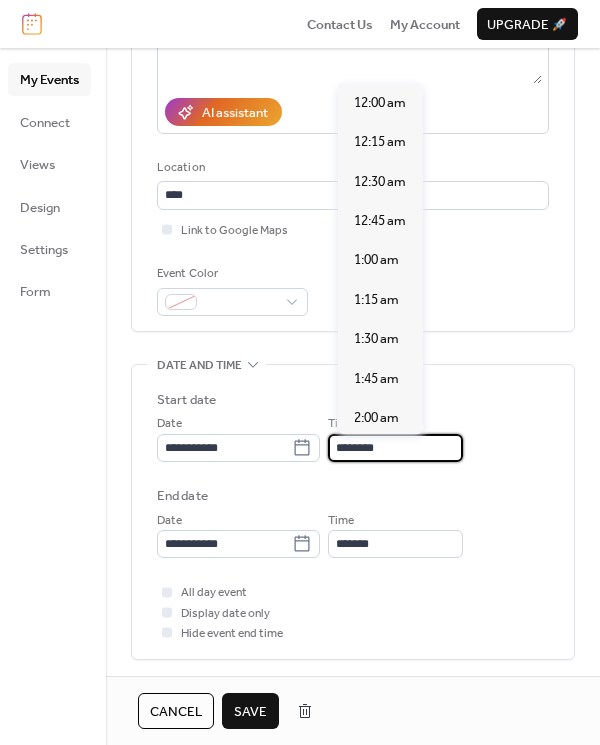 click on "********" at bounding box center (395, 448) 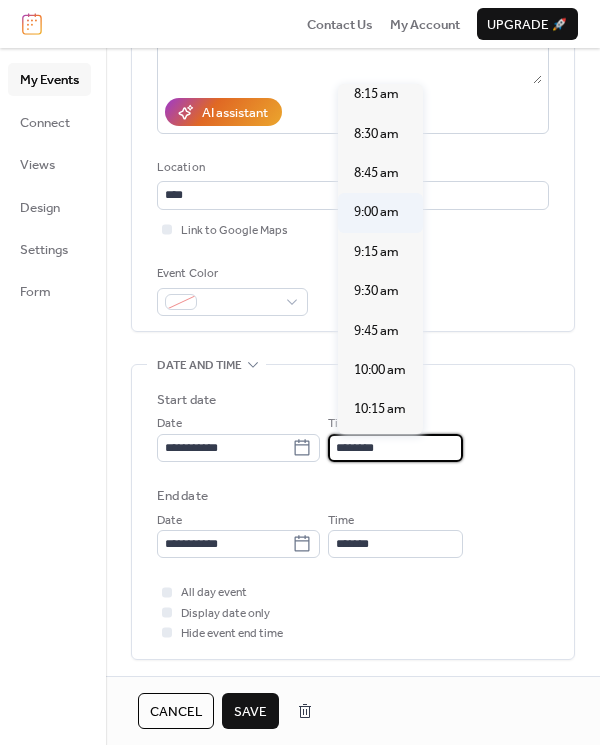 scroll, scrollTop: 1310, scrollLeft: 0, axis: vertical 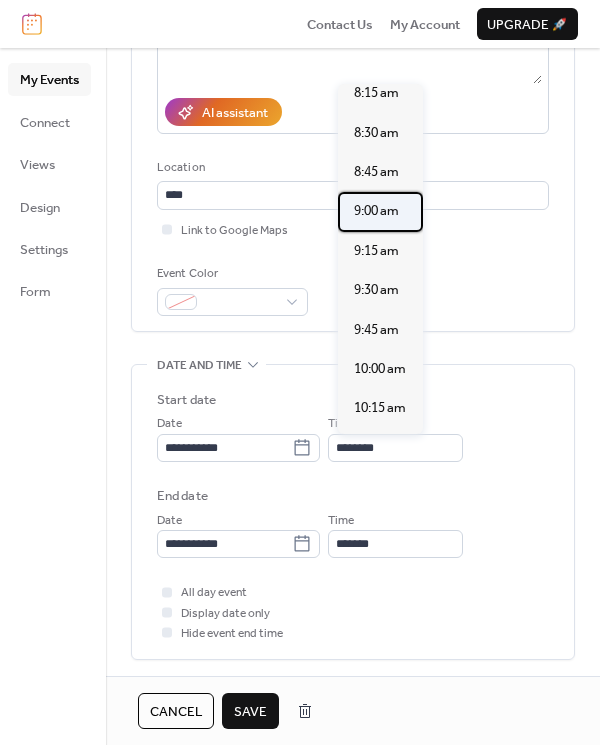 click on "9:00 am" at bounding box center [376, 211] 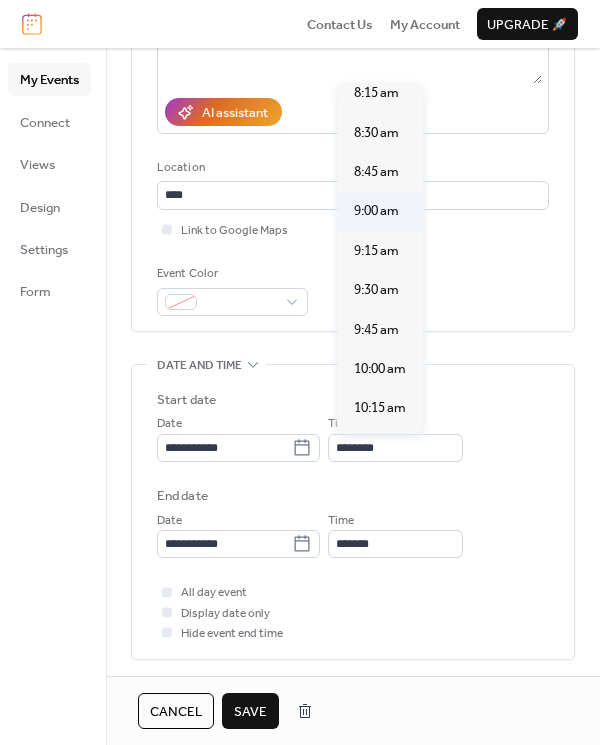 type on "*******" 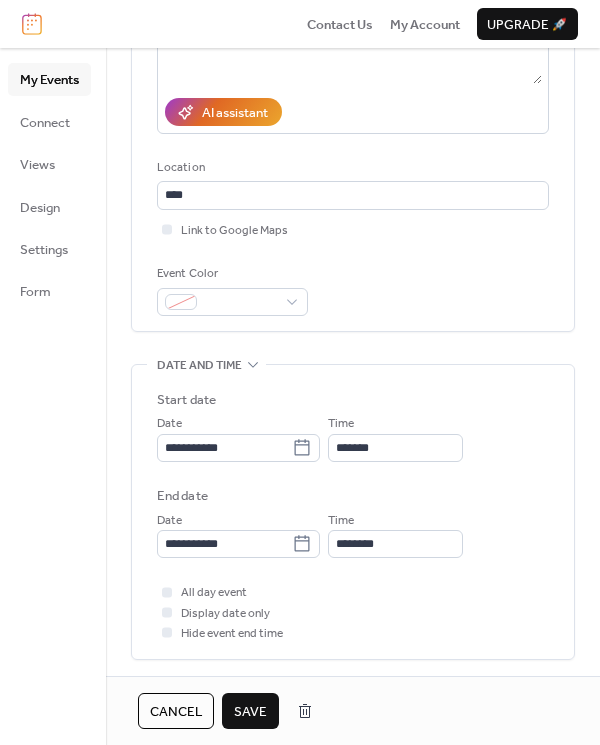 click on "Save" at bounding box center (250, 712) 